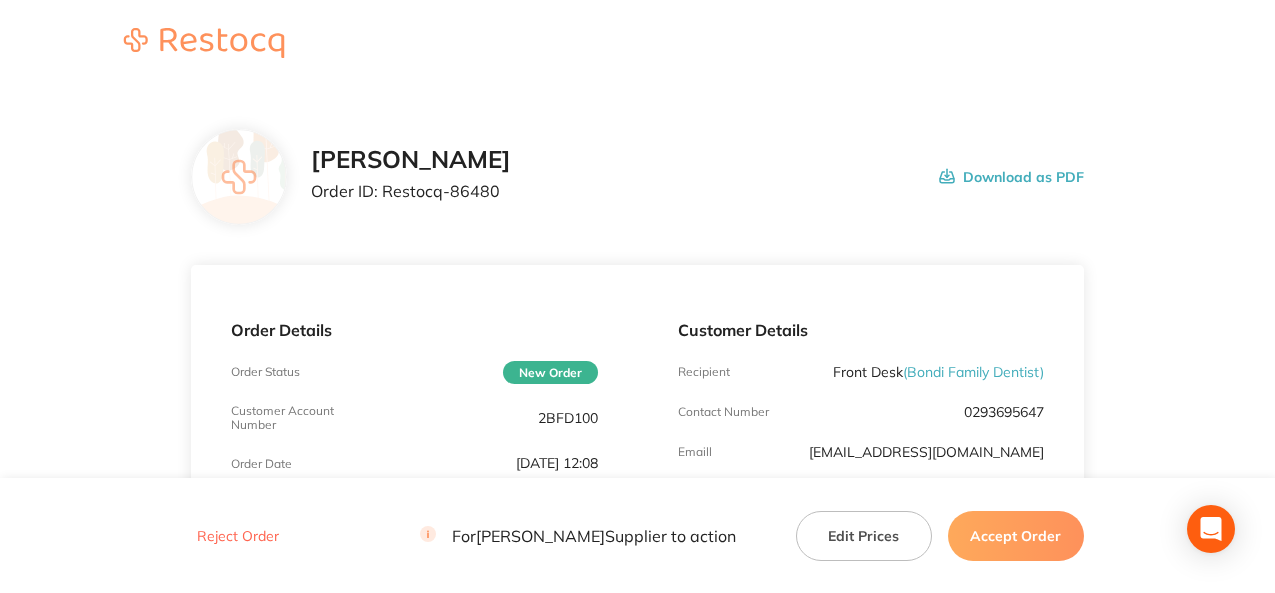 scroll, scrollTop: 0, scrollLeft: 0, axis: both 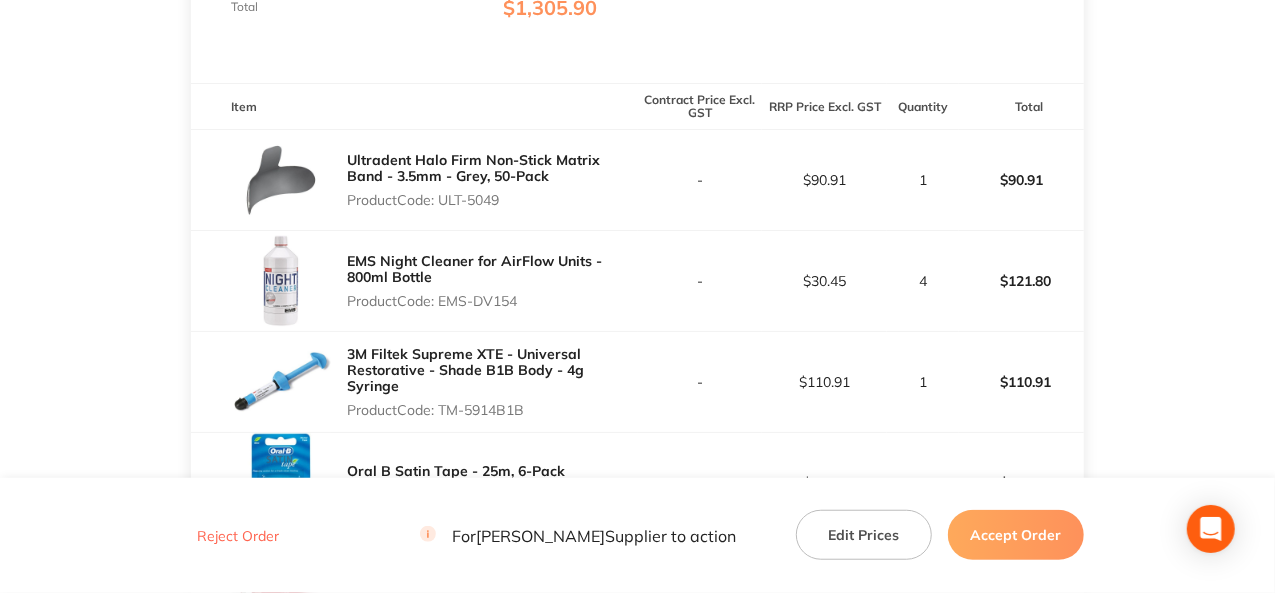 drag, startPoint x: 507, startPoint y: 203, endPoint x: 442, endPoint y: 197, distance: 65.27634 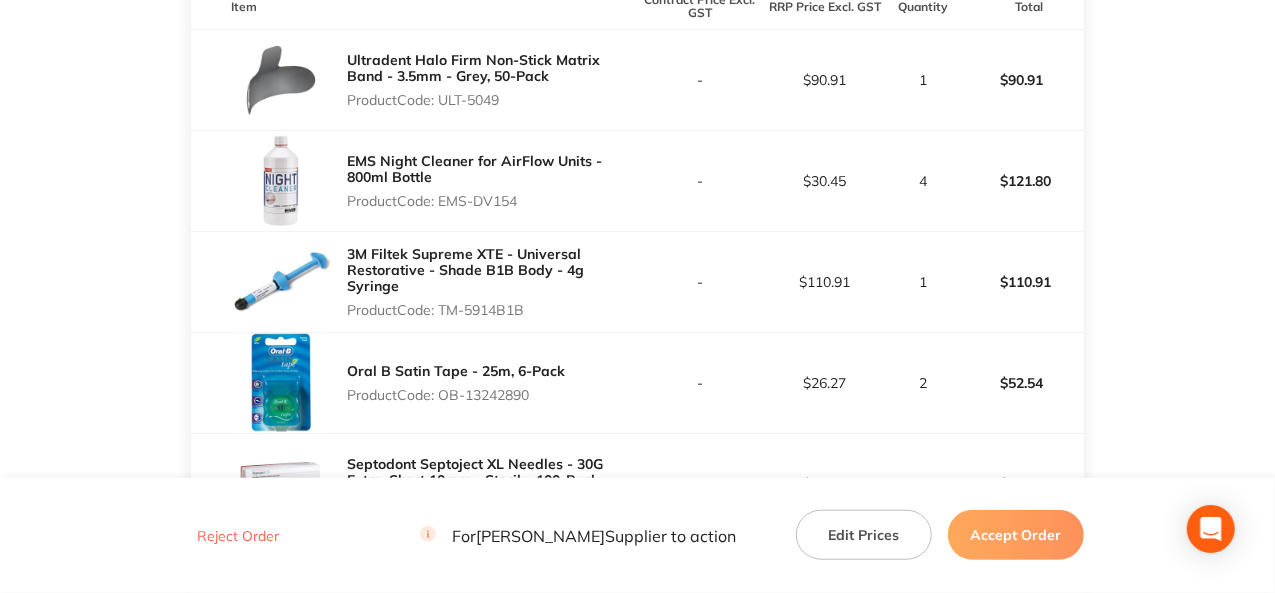 scroll, scrollTop: 700, scrollLeft: 0, axis: vertical 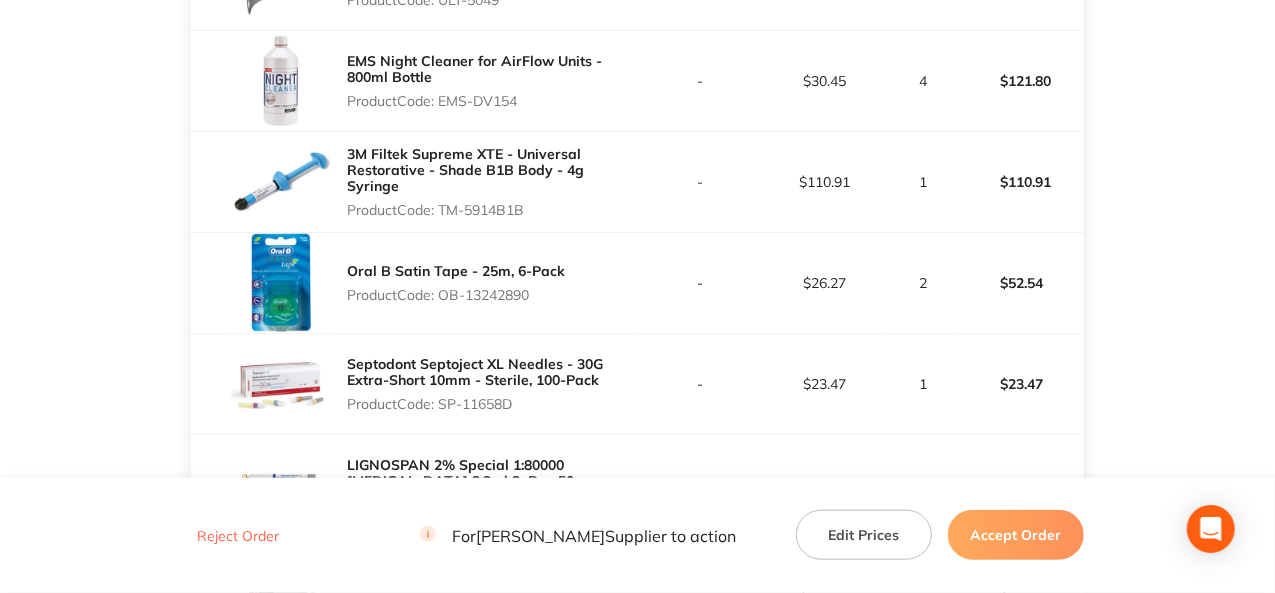 drag, startPoint x: 534, startPoint y: 199, endPoint x: 442, endPoint y: 203, distance: 92.086914 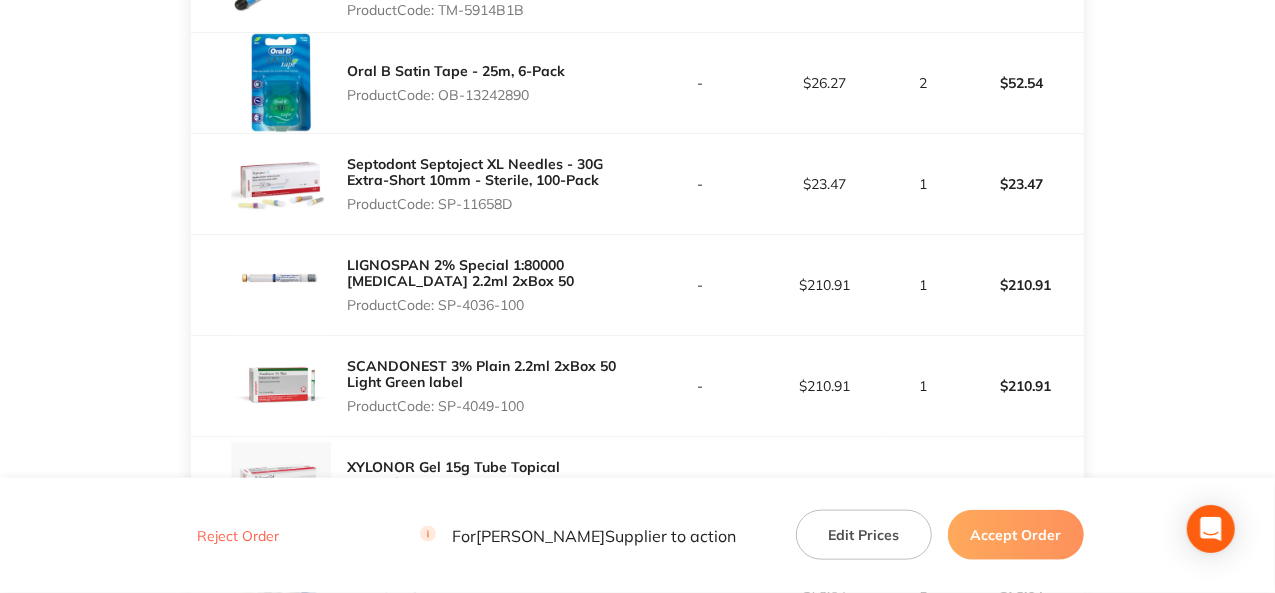drag, startPoint x: 532, startPoint y: 307, endPoint x: 445, endPoint y: 308, distance: 87.005745 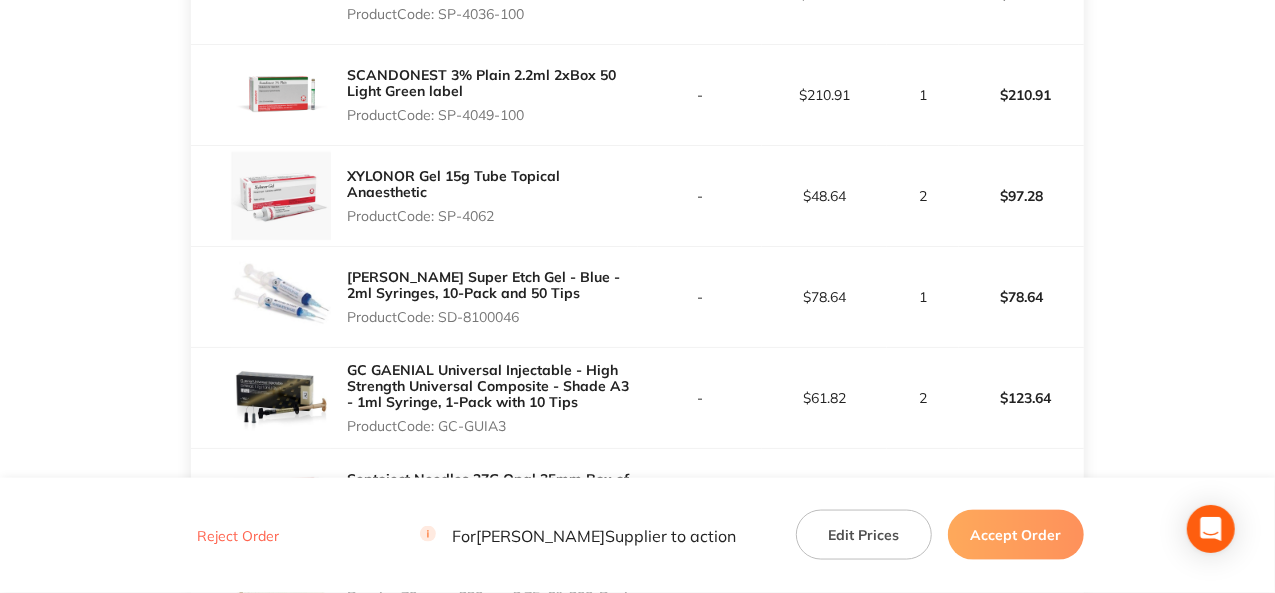scroll, scrollTop: 1200, scrollLeft: 0, axis: vertical 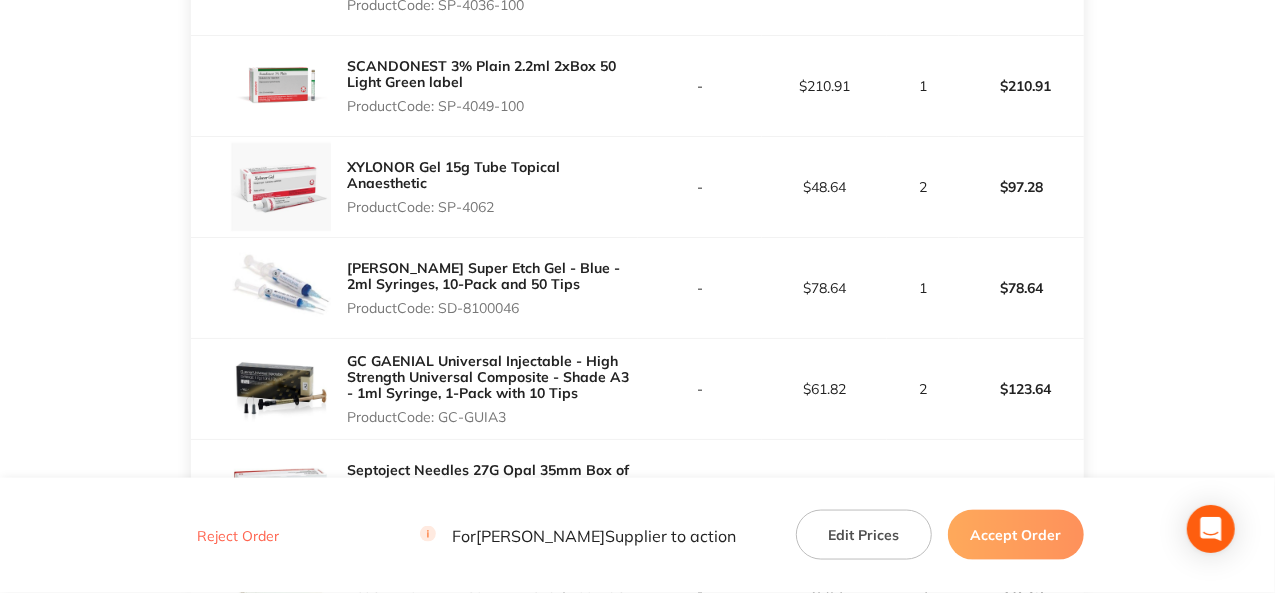 drag, startPoint x: 533, startPoint y: 109, endPoint x: 442, endPoint y: 108, distance: 91.00549 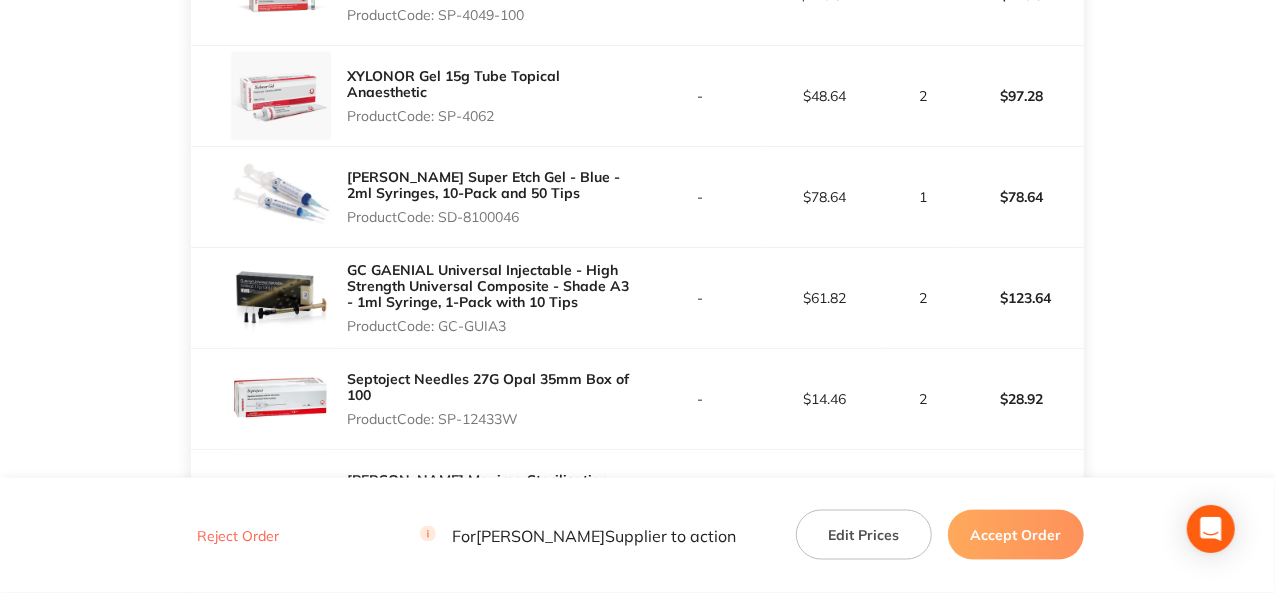 scroll, scrollTop: 1400, scrollLeft: 0, axis: vertical 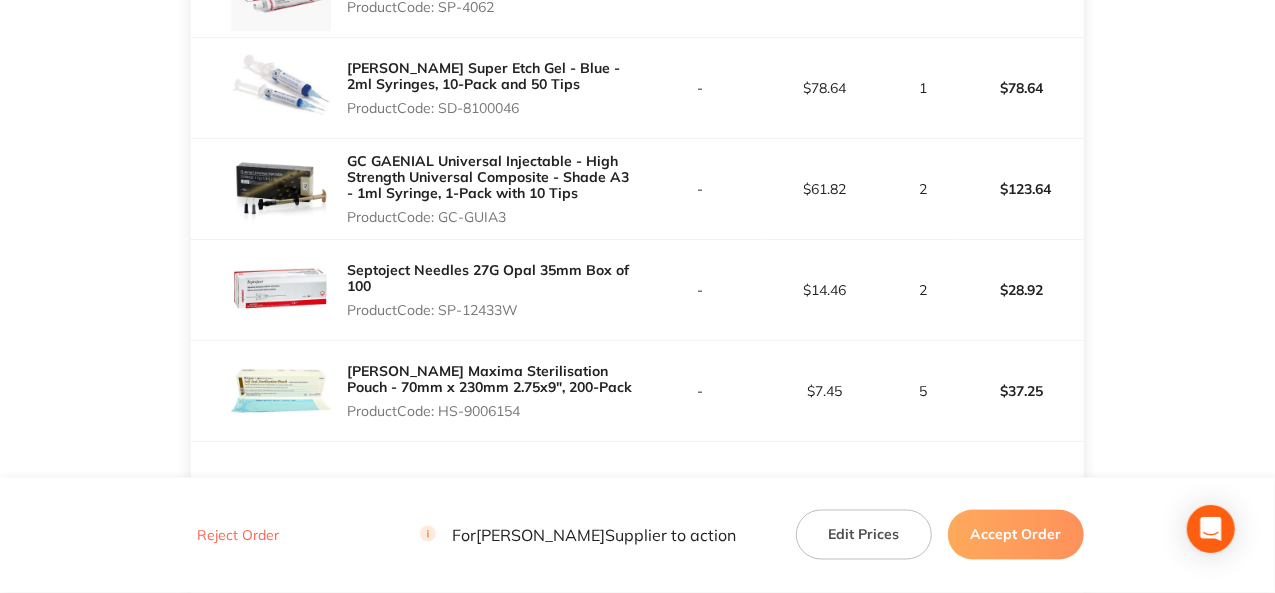 drag, startPoint x: 531, startPoint y: 109, endPoint x: 442, endPoint y: 108, distance: 89.005615 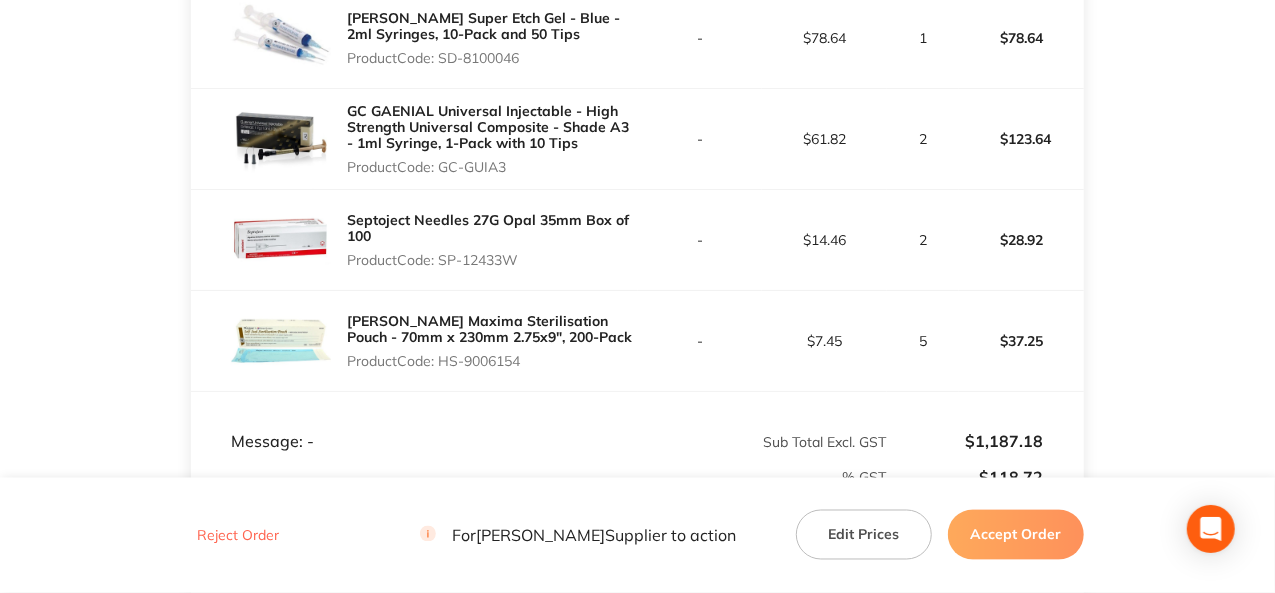 scroll, scrollTop: 1700, scrollLeft: 0, axis: vertical 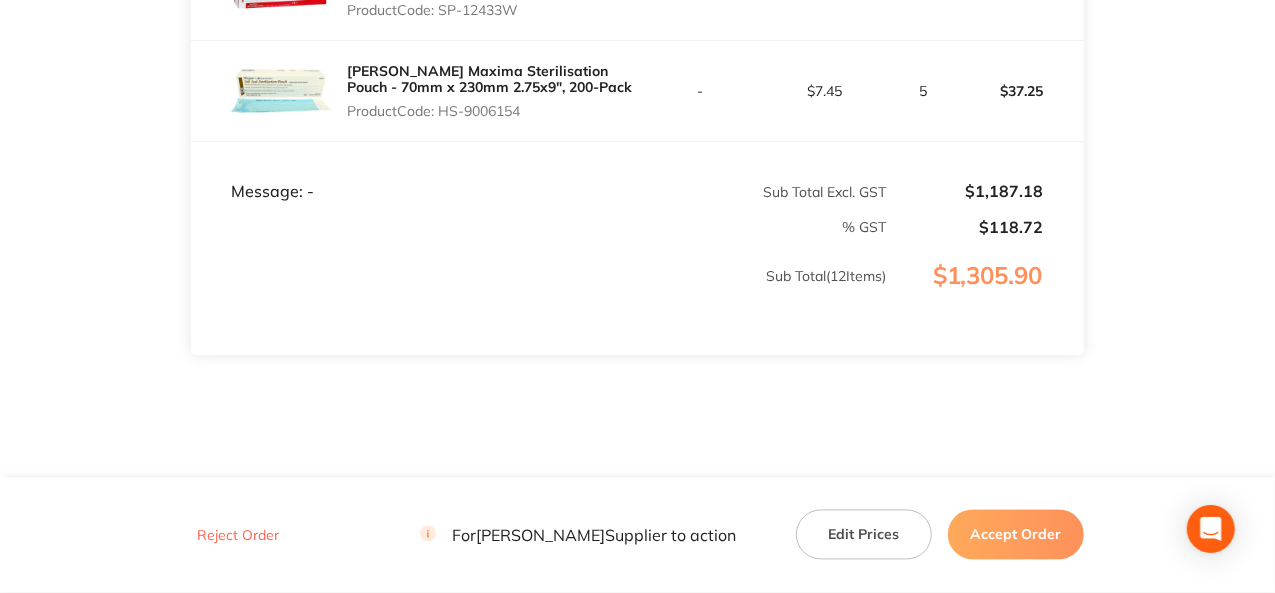 drag, startPoint x: 526, startPoint y: 110, endPoint x: 443, endPoint y: 110, distance: 83 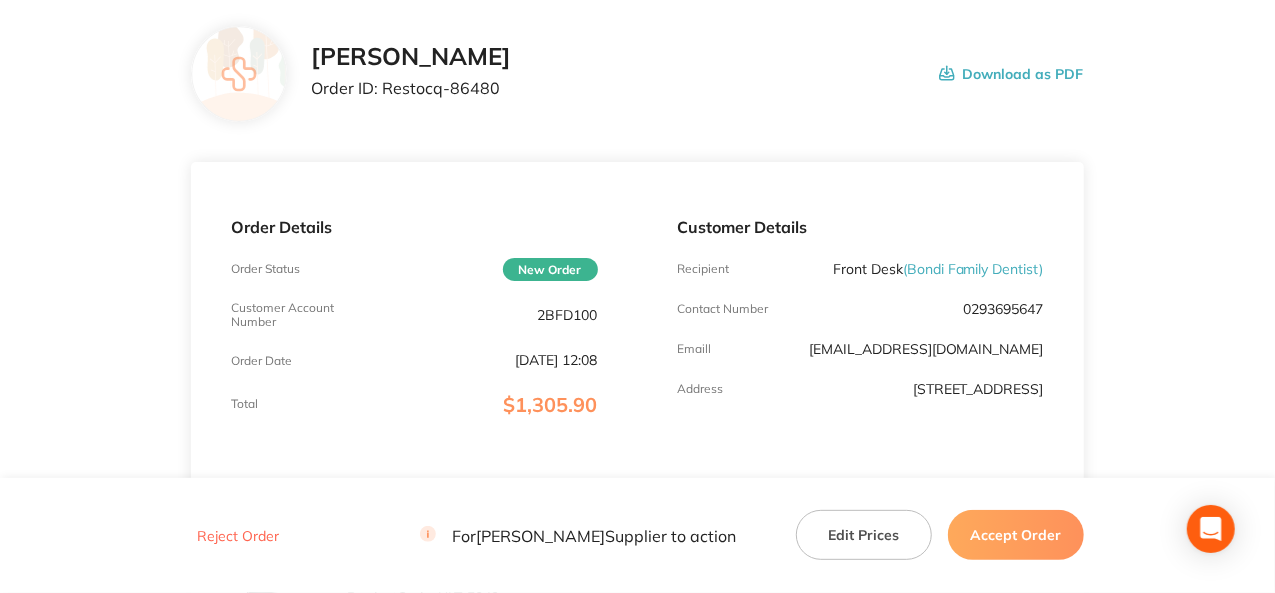 scroll, scrollTop: 0, scrollLeft: 0, axis: both 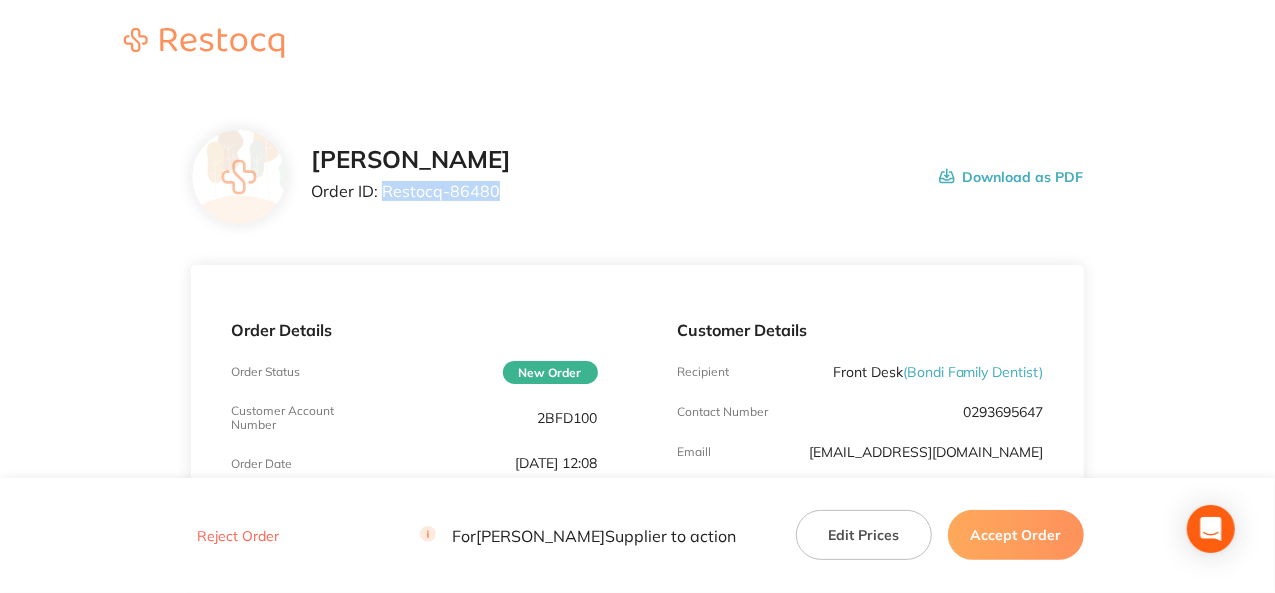 drag, startPoint x: 498, startPoint y: 191, endPoint x: 382, endPoint y: 192, distance: 116.00431 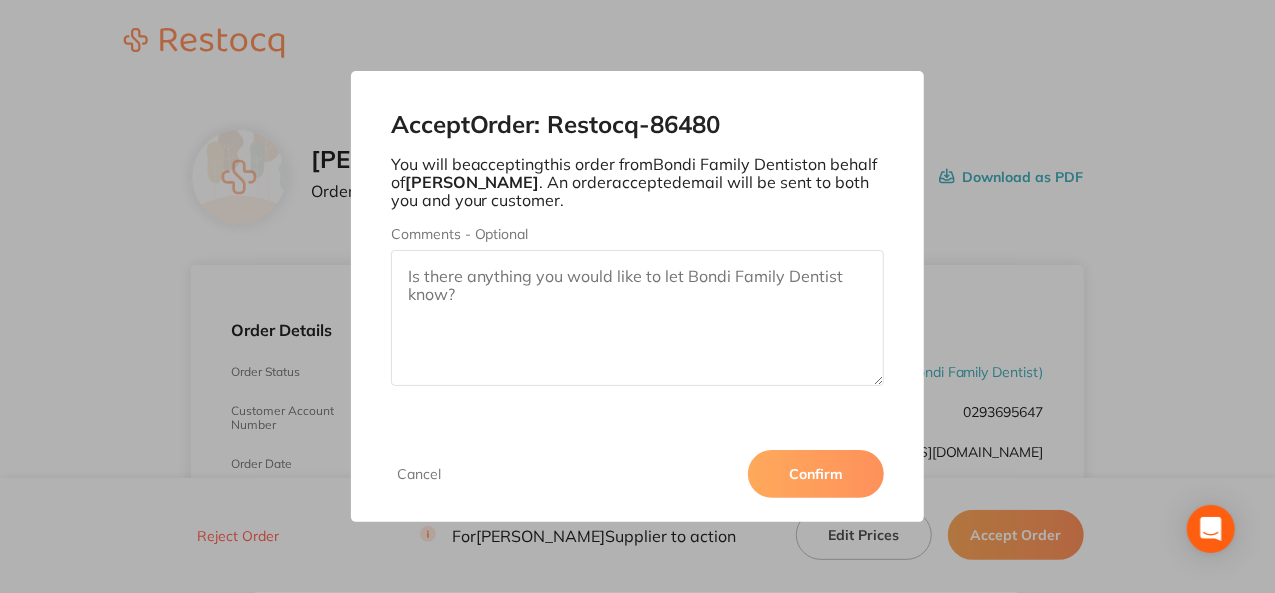 click on "Confirm" at bounding box center (816, 474) 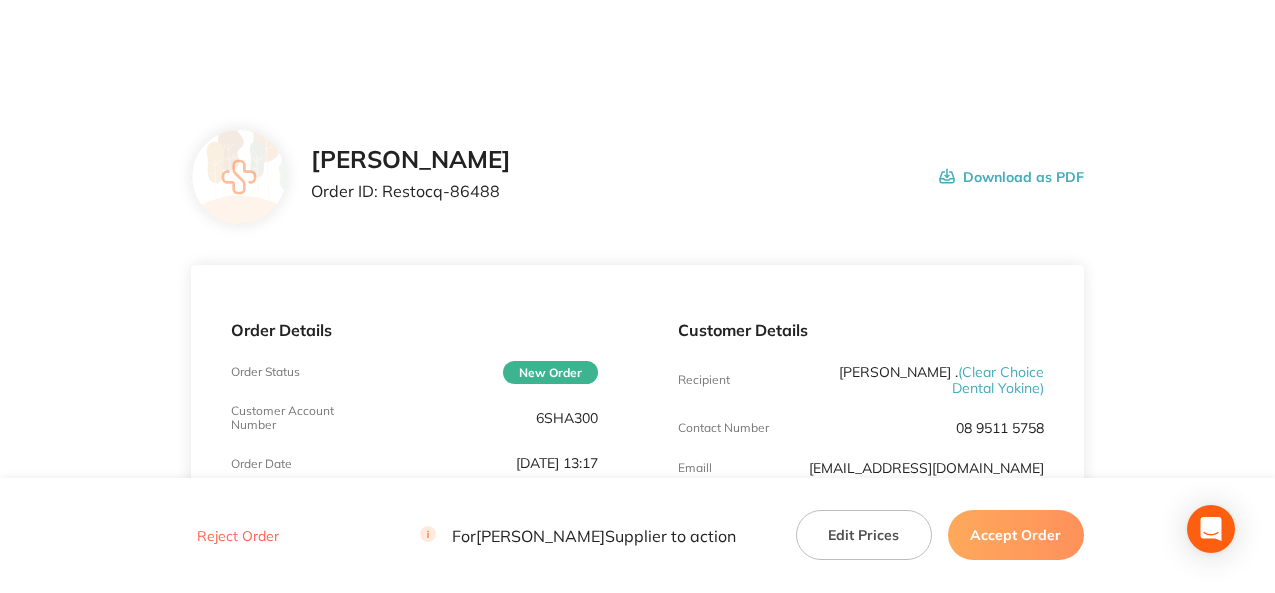 scroll, scrollTop: 0, scrollLeft: 0, axis: both 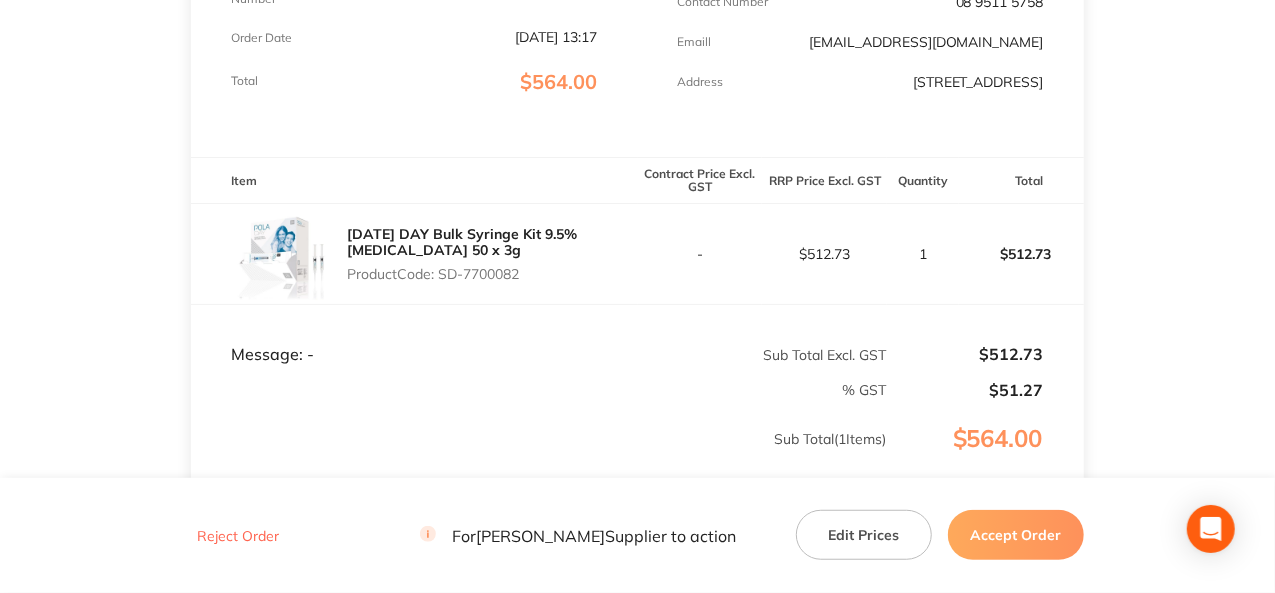 drag, startPoint x: 524, startPoint y: 273, endPoint x: 445, endPoint y: 273, distance: 79 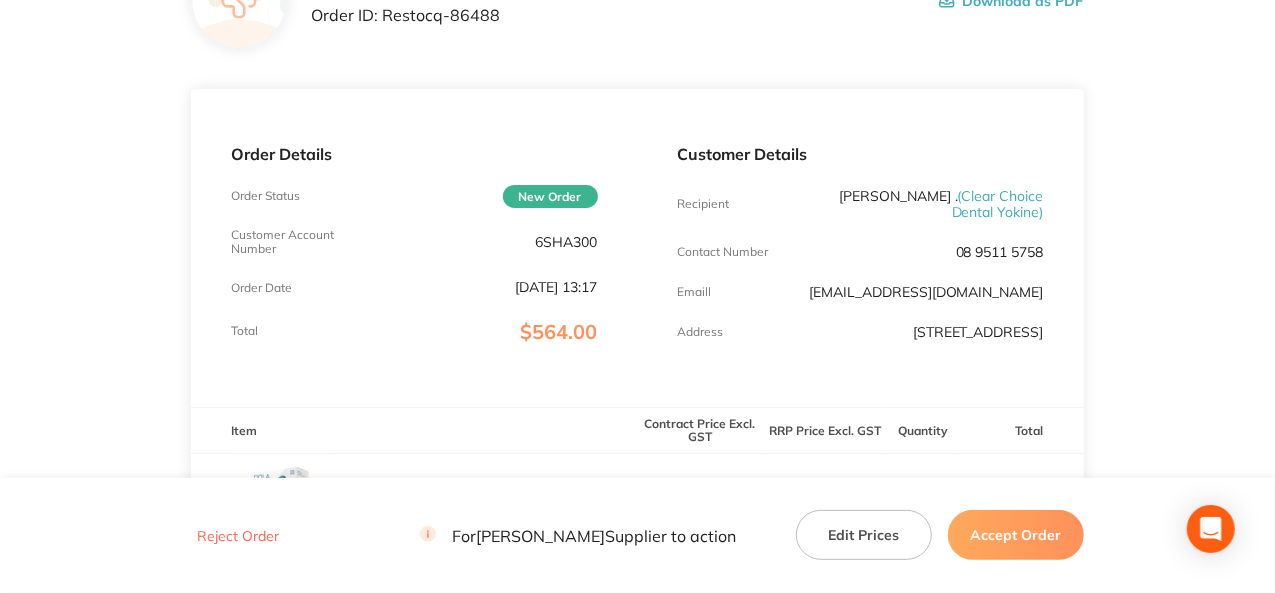 scroll, scrollTop: 0, scrollLeft: 0, axis: both 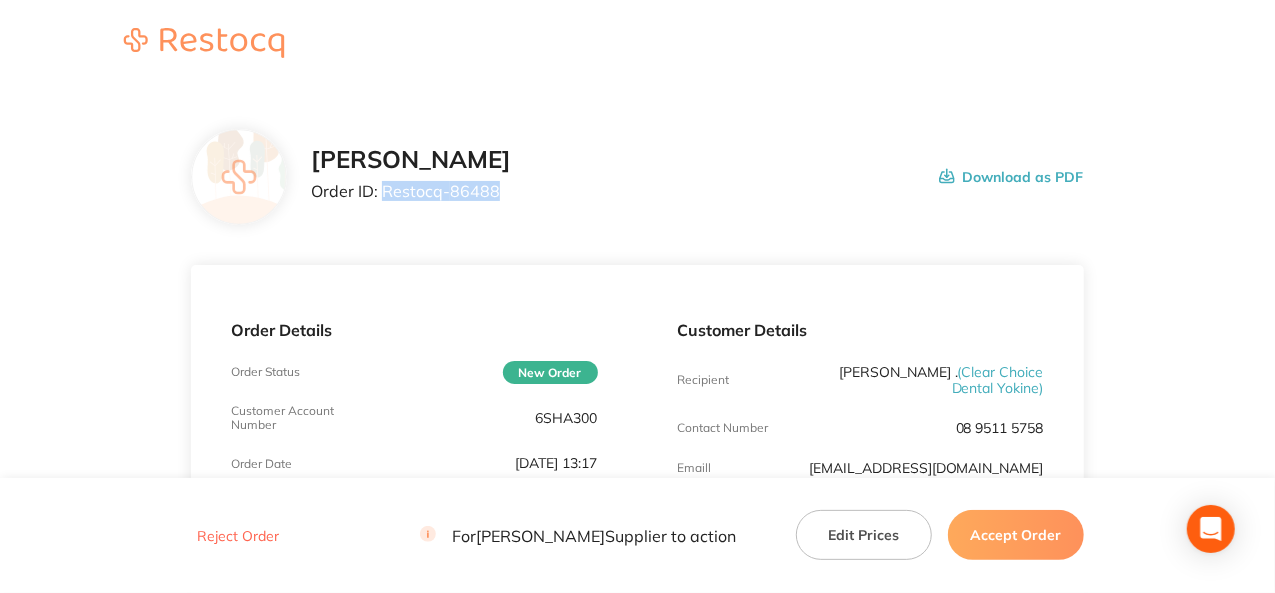 drag, startPoint x: 496, startPoint y: 188, endPoint x: 384, endPoint y: 188, distance: 112 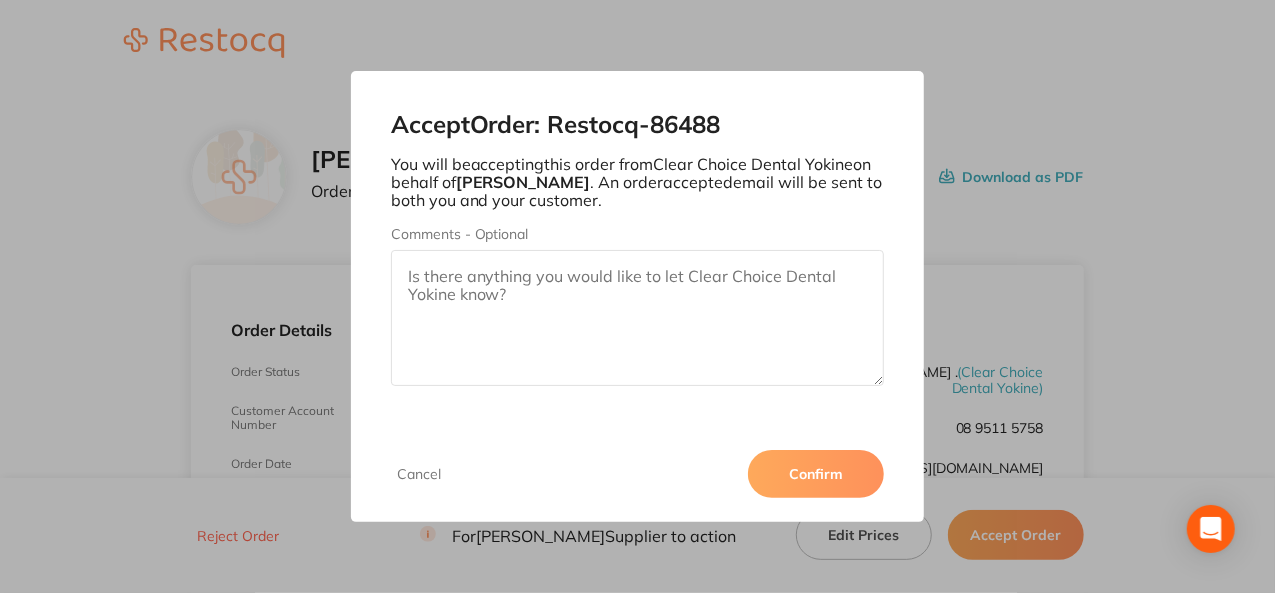 click on "Confirm" at bounding box center (816, 474) 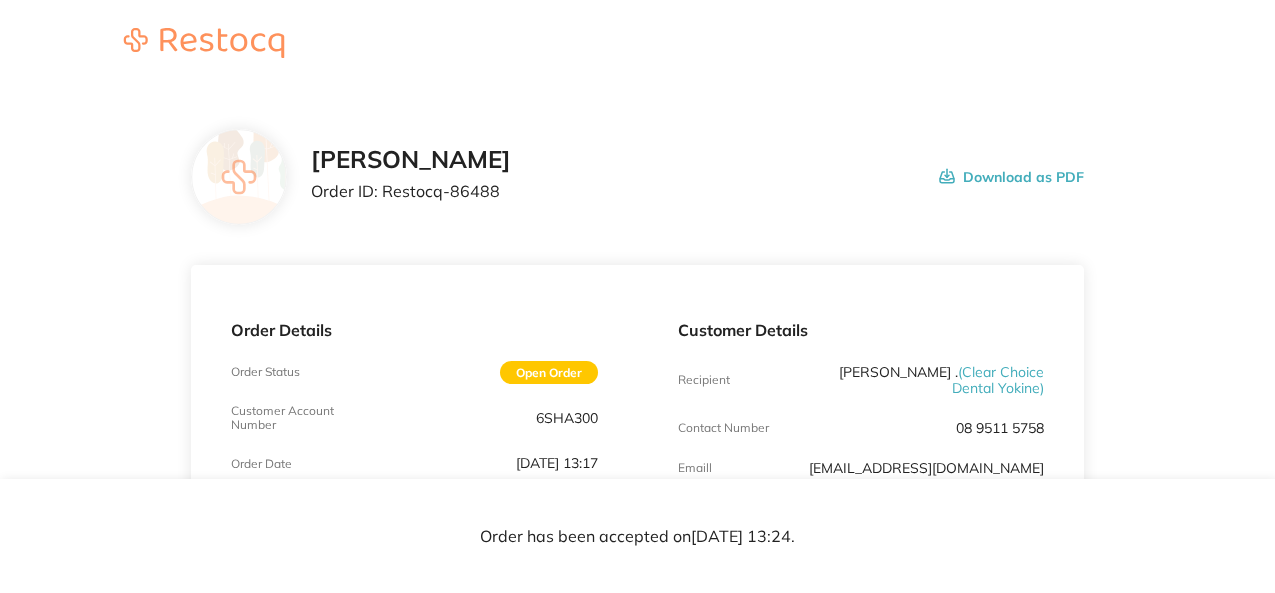 scroll, scrollTop: 0, scrollLeft: 0, axis: both 